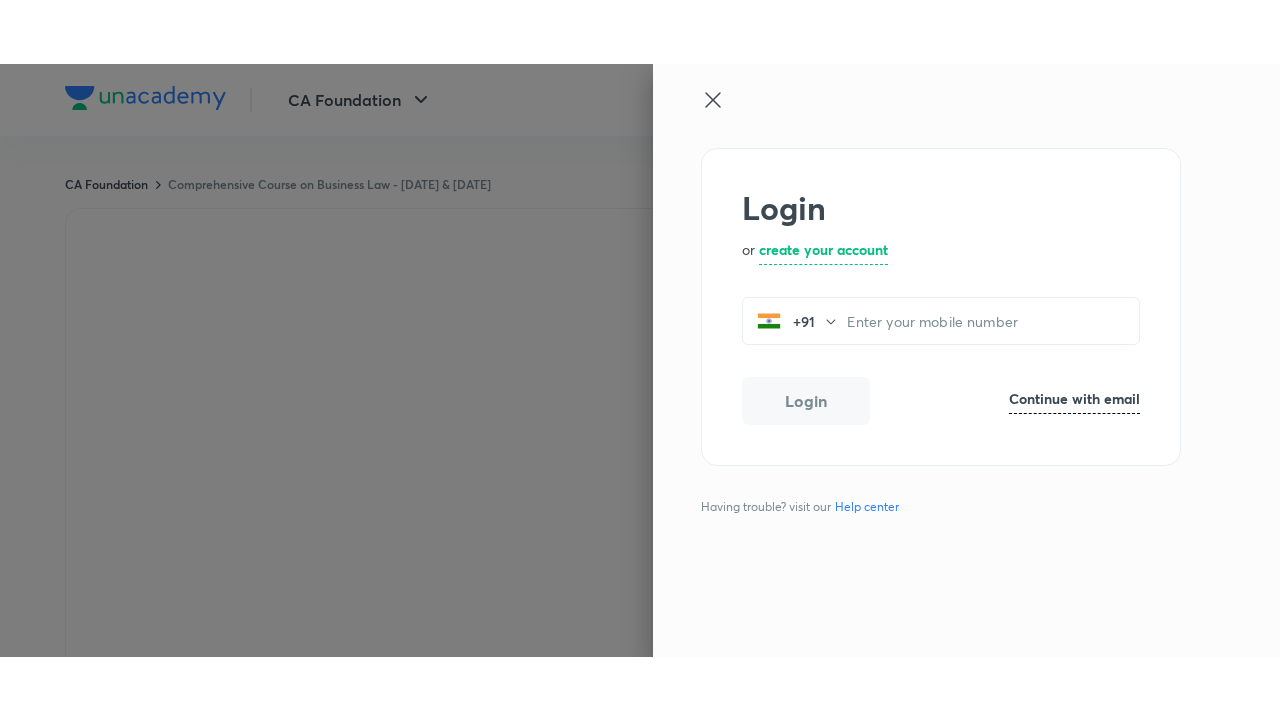 scroll, scrollTop: 0, scrollLeft: 0, axis: both 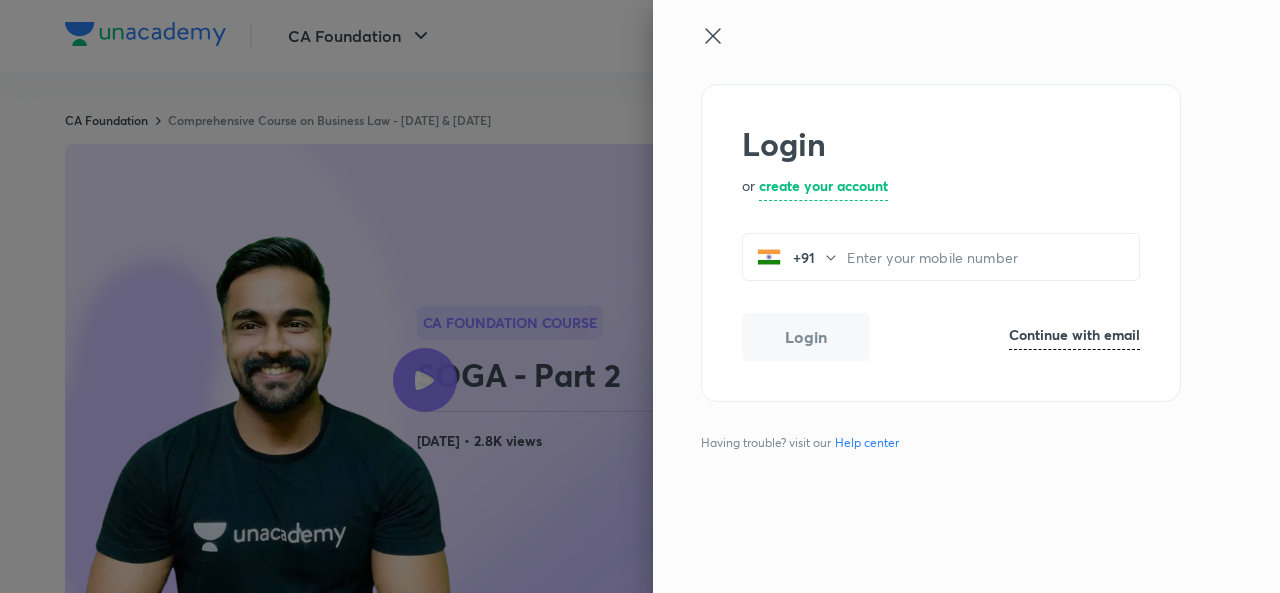click at bounding box center (933, 54) 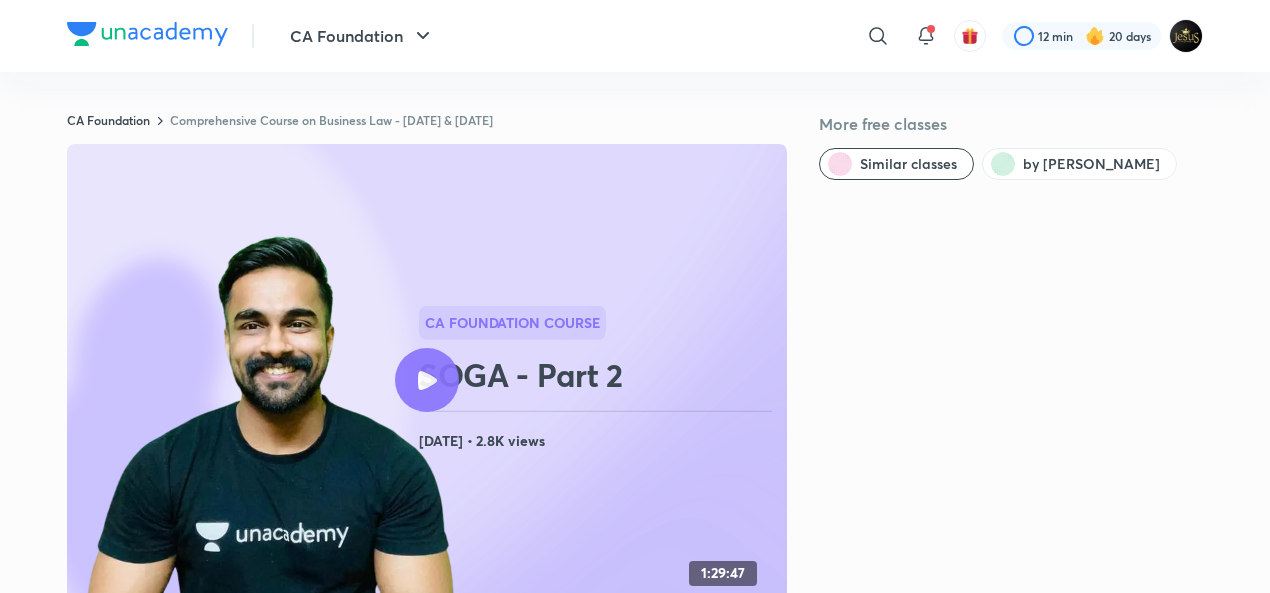 click at bounding box center (427, 380) 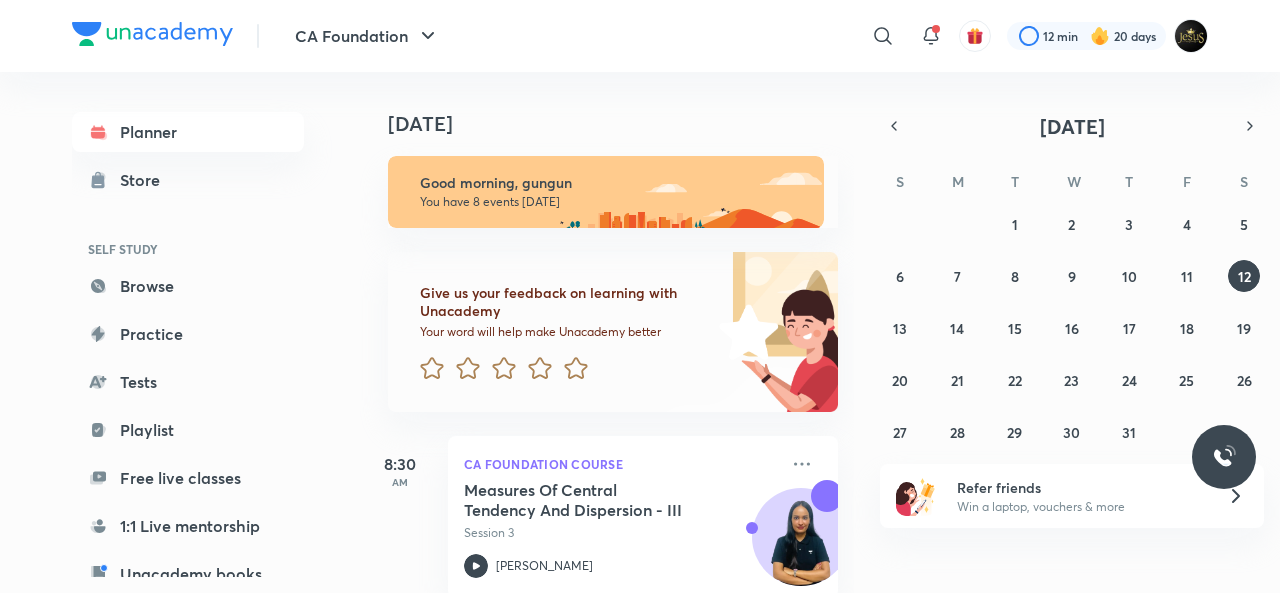 scroll, scrollTop: 0, scrollLeft: 0, axis: both 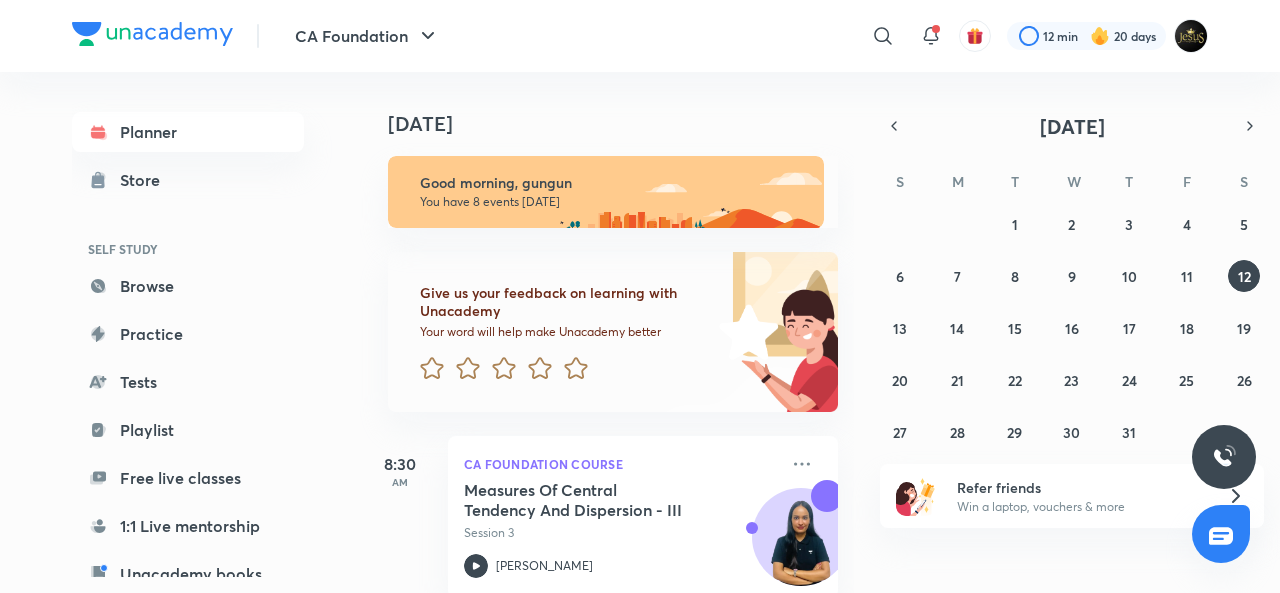 click on "July 2025 S M T W T F S 29 30 1 2 3 4 5 6 7 8 9 10 11 12 13 14 15 16 17 18 19 20 21 22 23 24 25 26 27 28 29 30 31 1 2" at bounding box center [1072, 280] 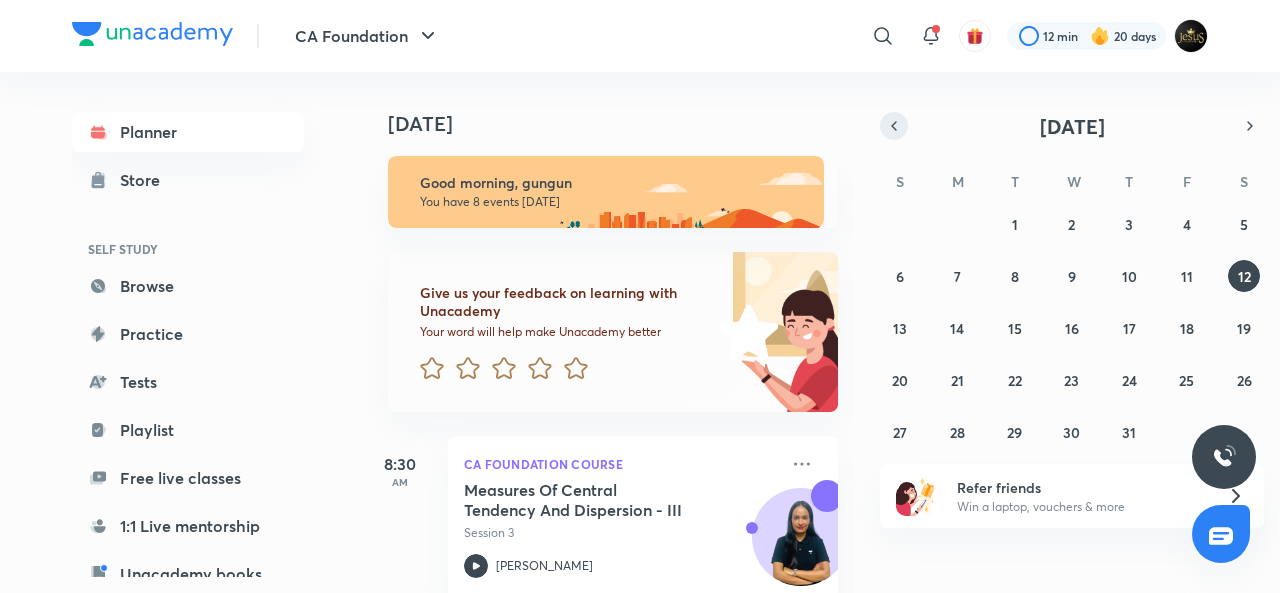 click 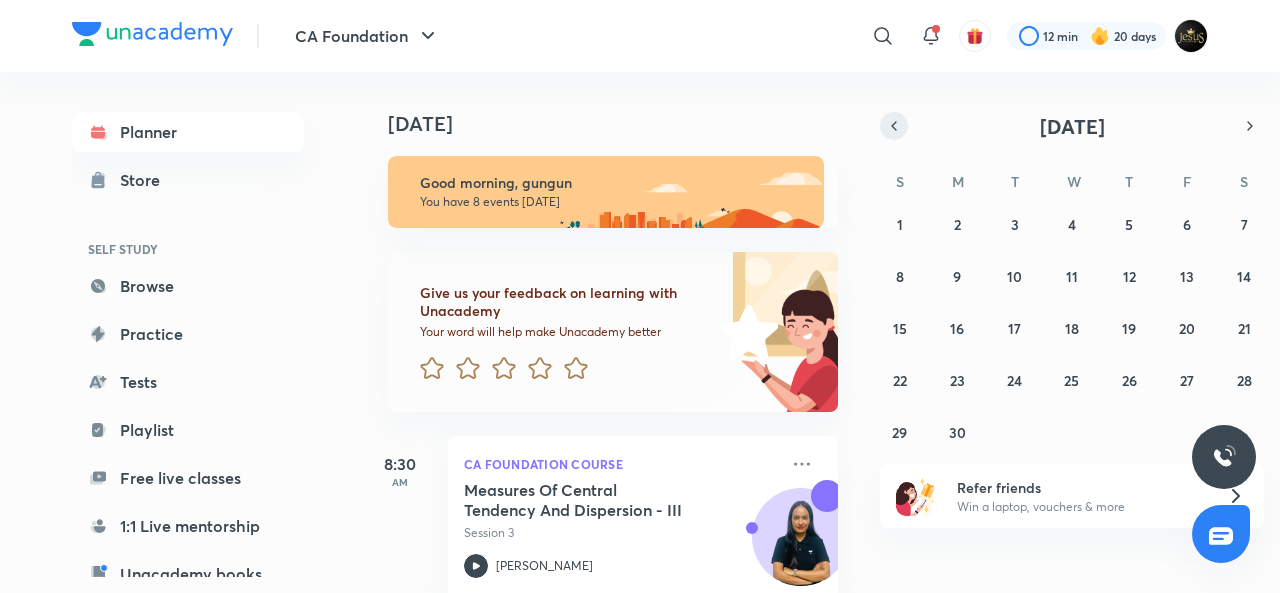 click 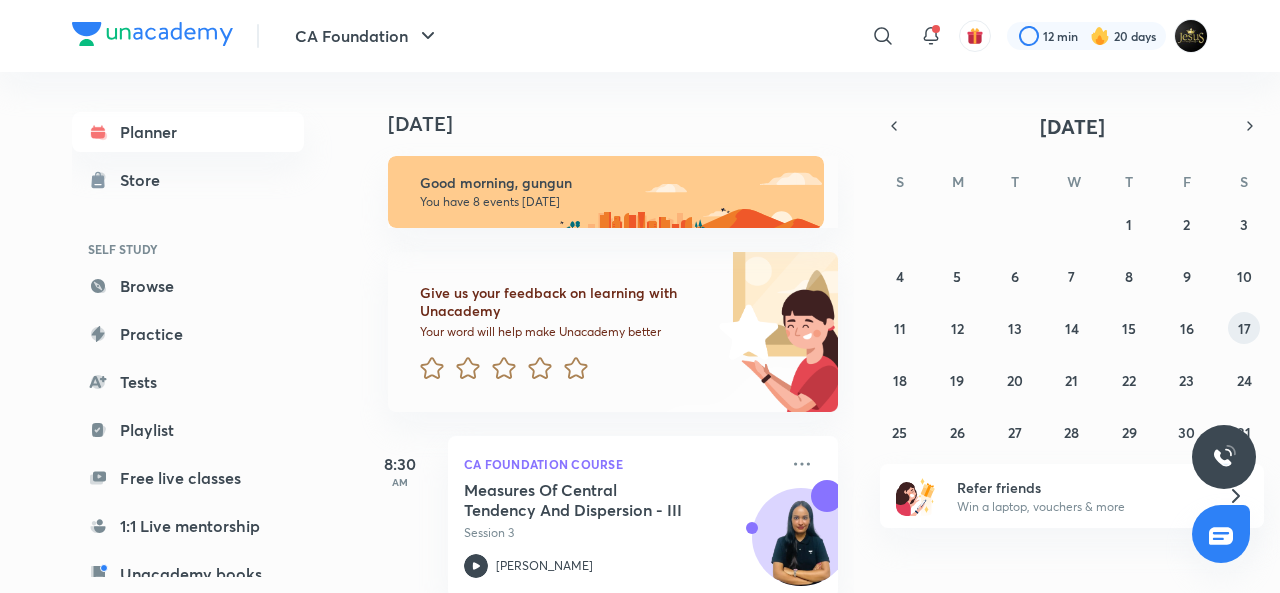 click on "17" at bounding box center (1244, 328) 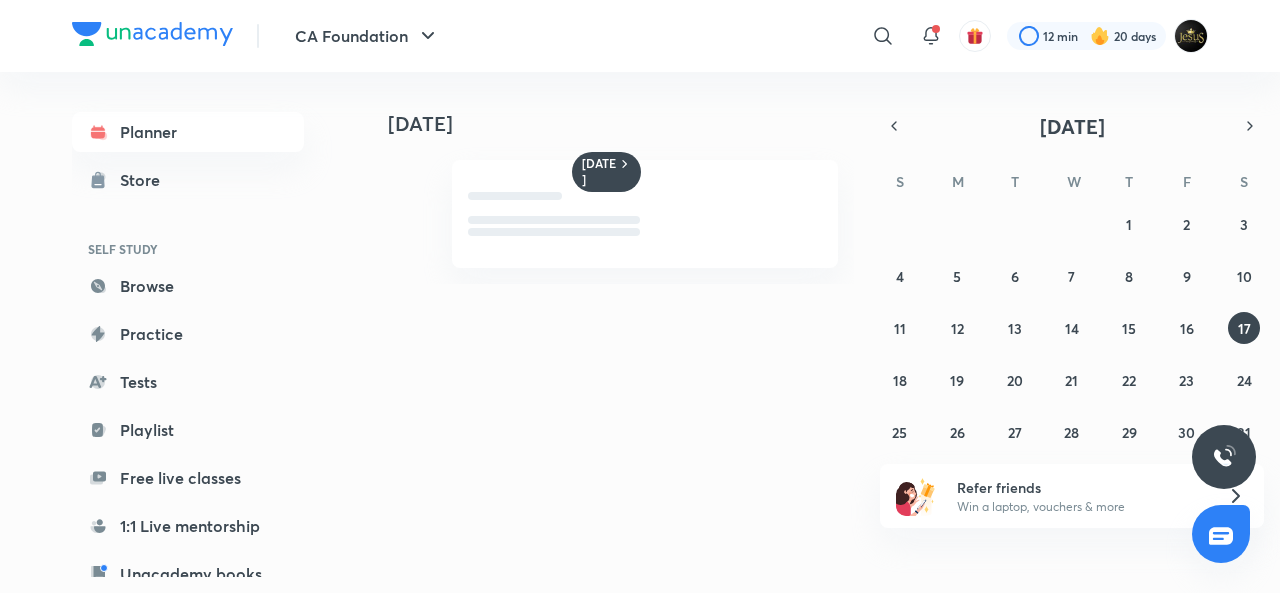 click on "May 2025" at bounding box center (1072, 126) 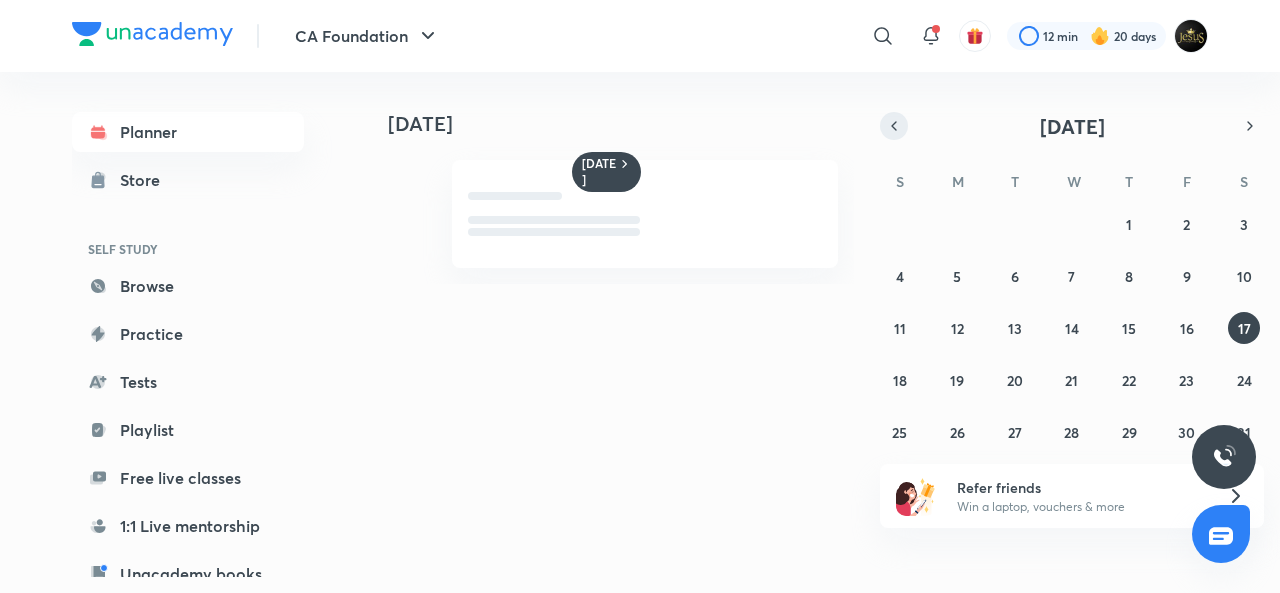 click 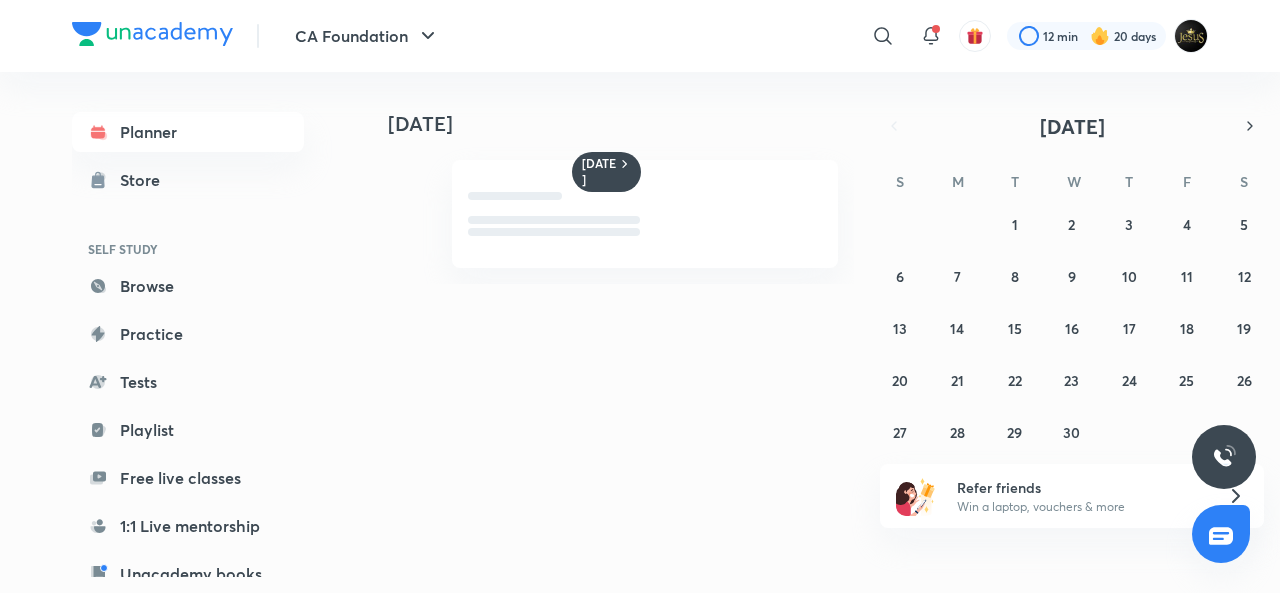 click on "30 31 1 2 3 4 5 6 7 8 9 10 11 12 13 14 15 16 17 18 19 20 21 22 23 24 25 26 27 28 29 30 1 2 3" at bounding box center [1072, 328] 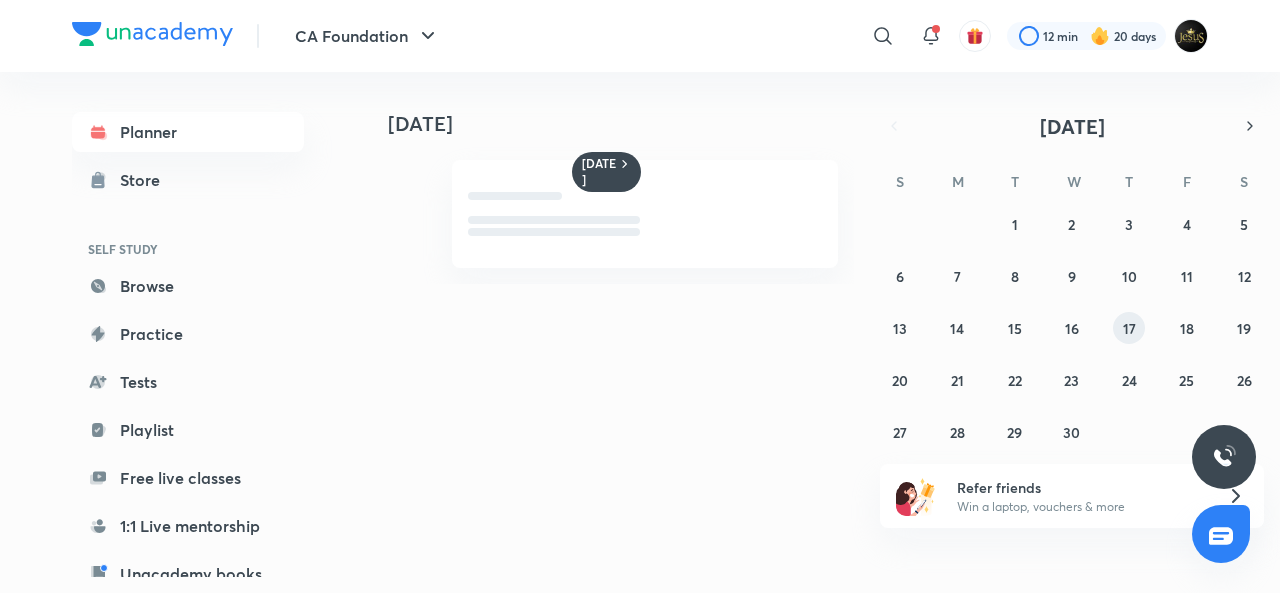 click on "17" at bounding box center [1129, 328] 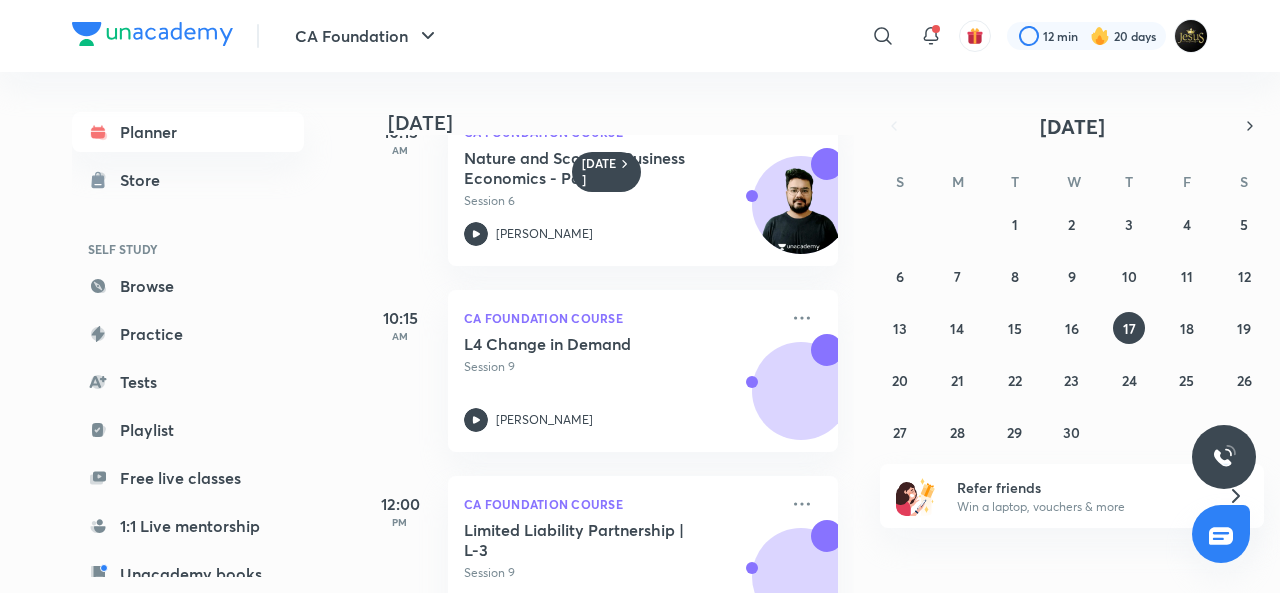 scroll, scrollTop: 430, scrollLeft: 0, axis: vertical 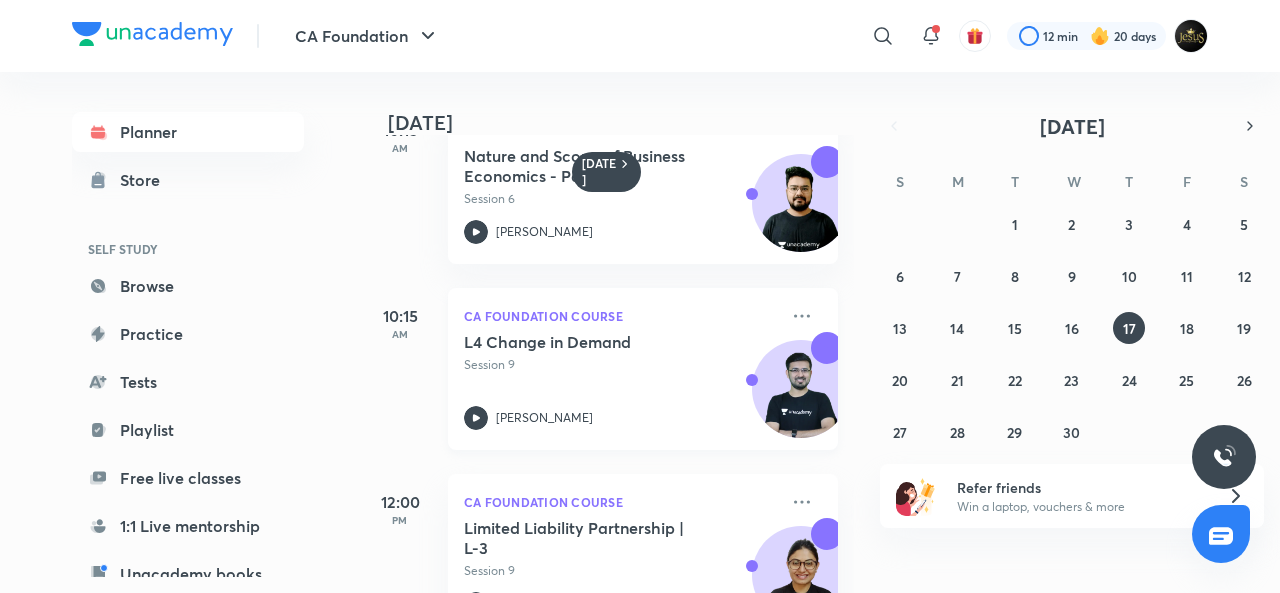 click 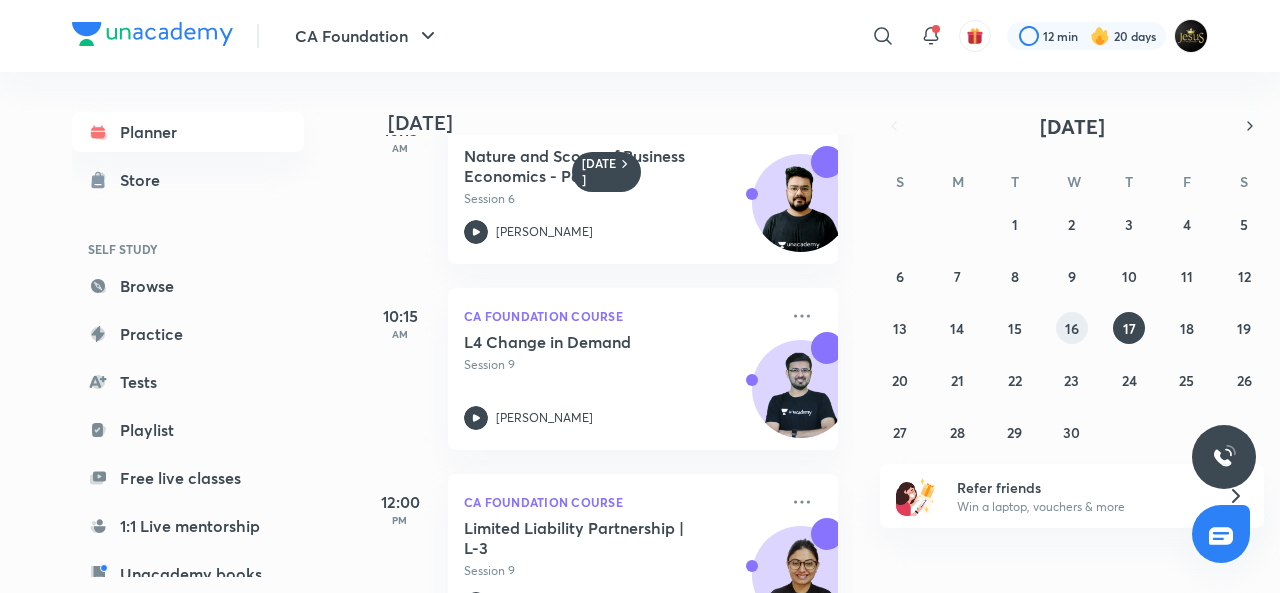 click on "16" at bounding box center [1072, 328] 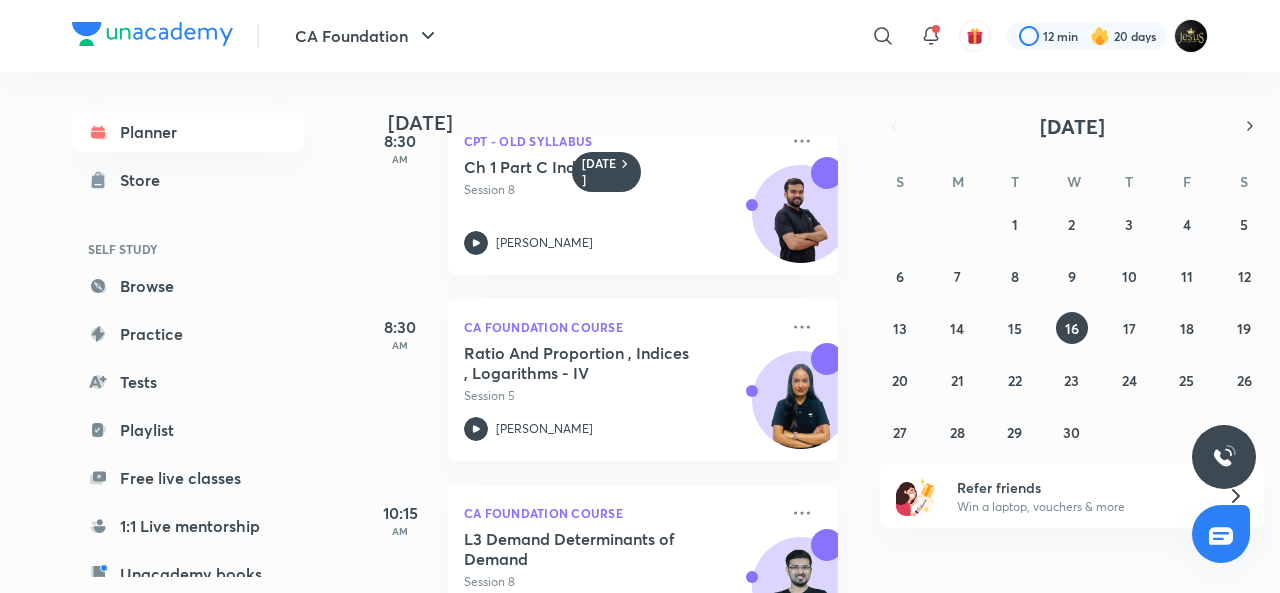 scroll, scrollTop: 142, scrollLeft: 0, axis: vertical 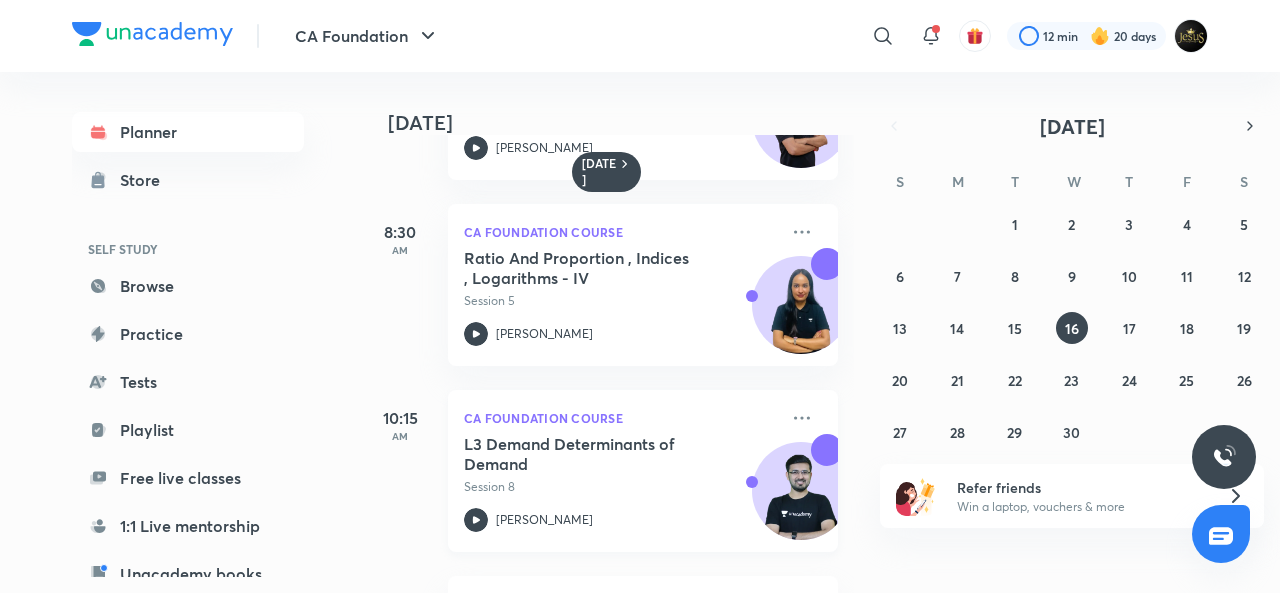 click on "L3 Demand Determinants of Demand Session 8 Akhilesh Daga" at bounding box center (621, 483) 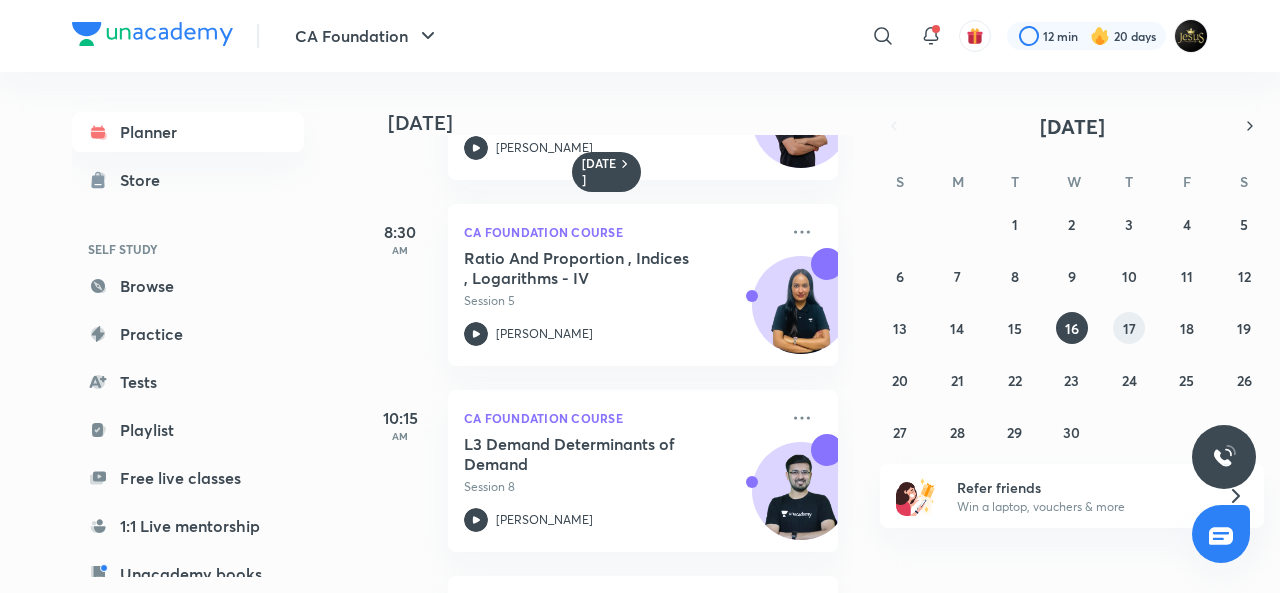 click on "17" at bounding box center [1129, 328] 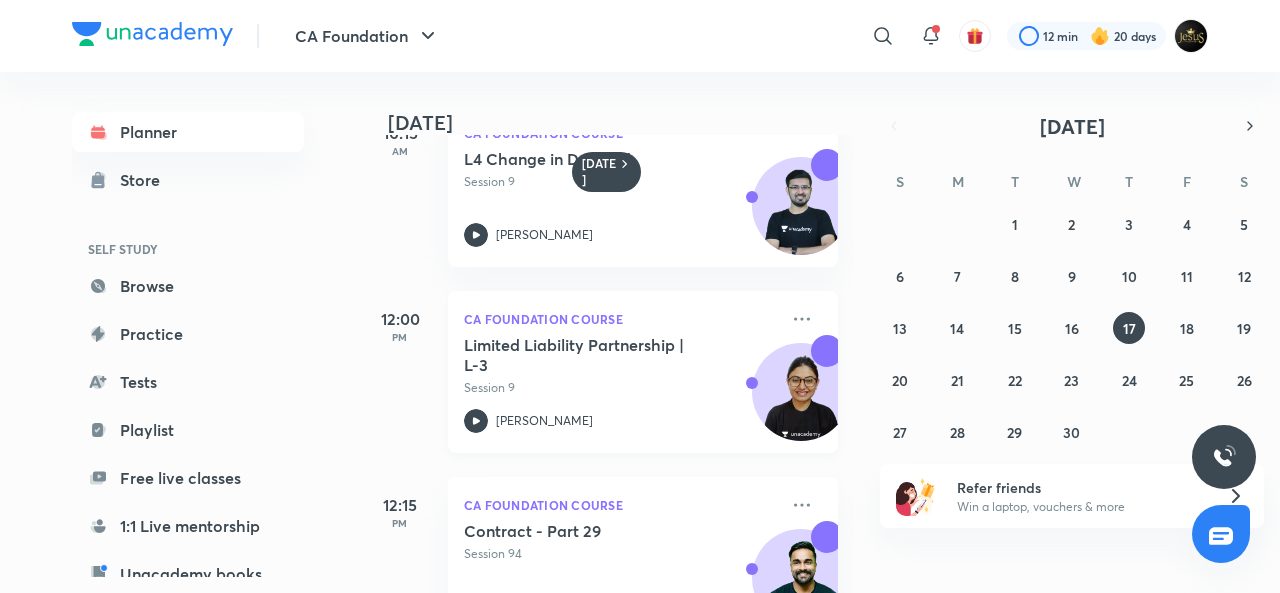 scroll, scrollTop: 567, scrollLeft: 0, axis: vertical 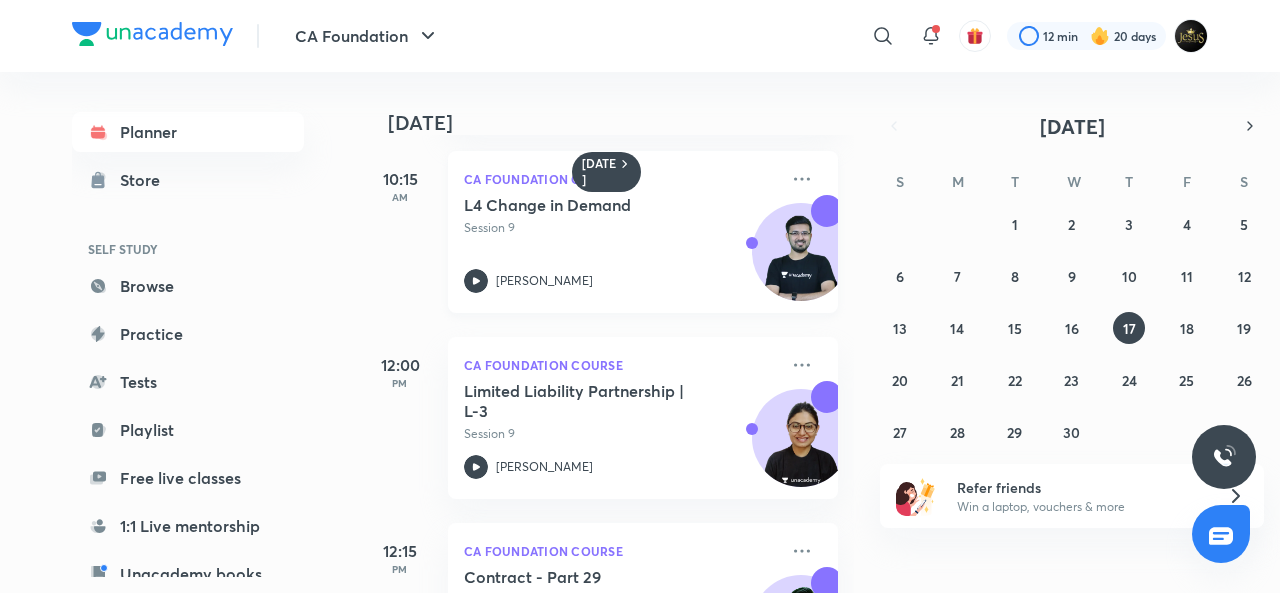 click 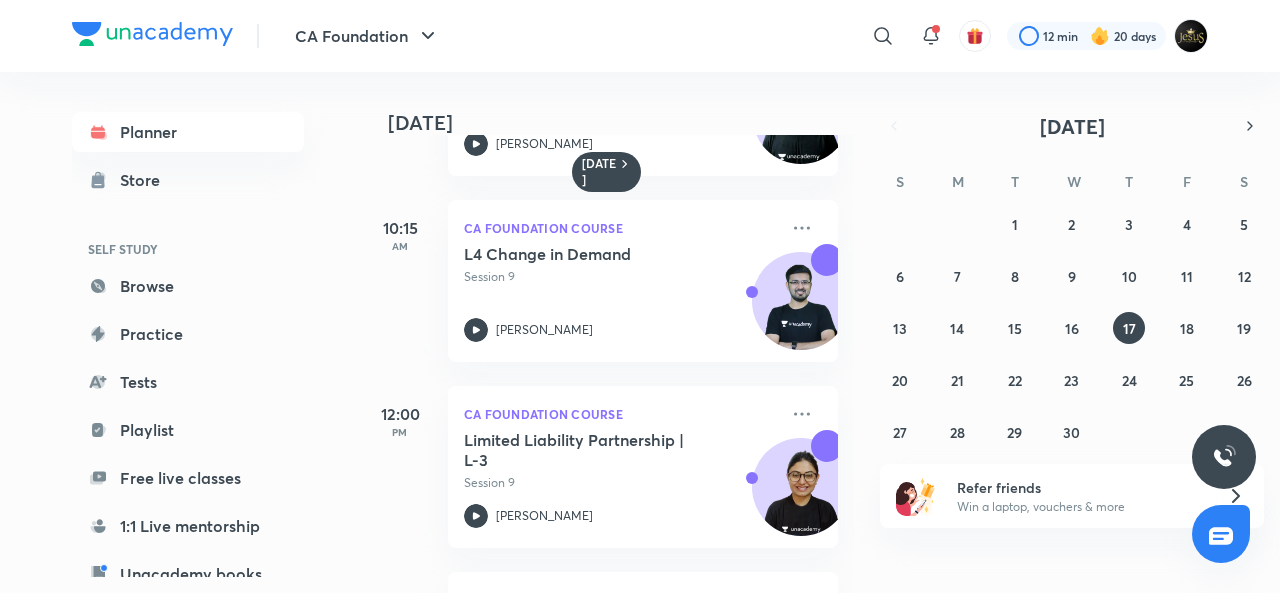 scroll, scrollTop: 517, scrollLeft: 0, axis: vertical 